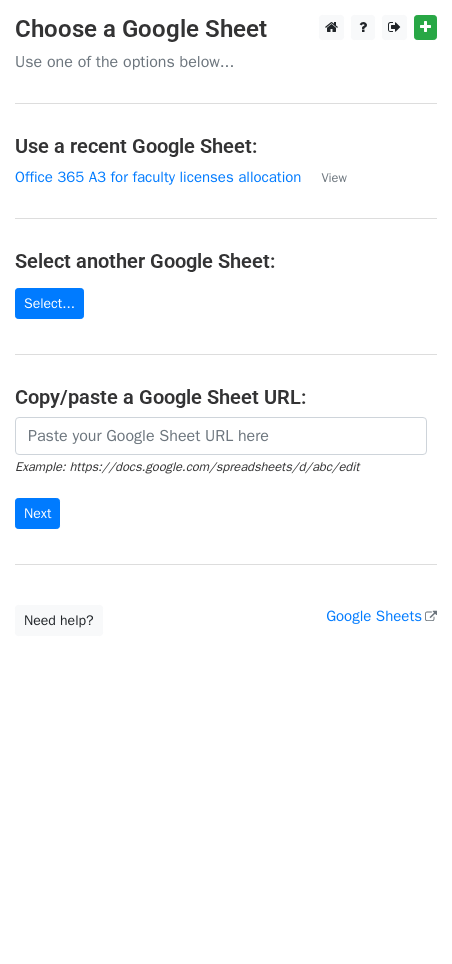 scroll, scrollTop: 0, scrollLeft: 0, axis: both 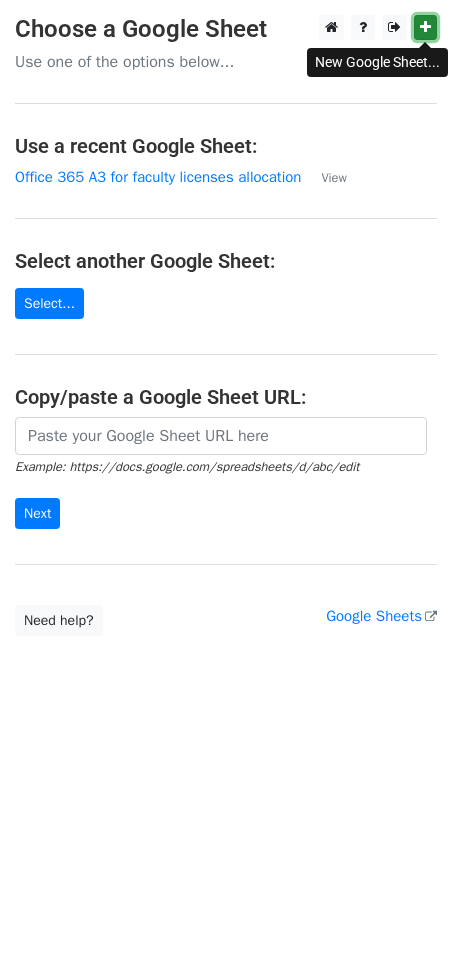 click at bounding box center (425, 27) 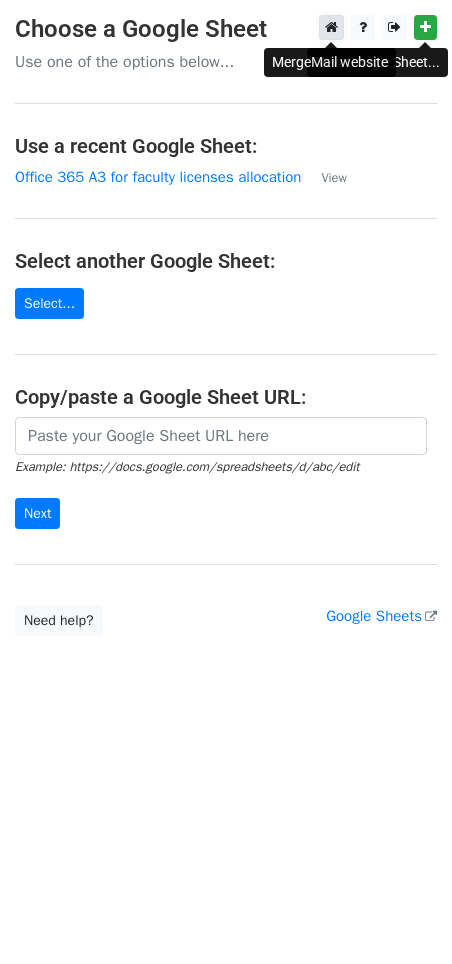 click at bounding box center (331, 27) 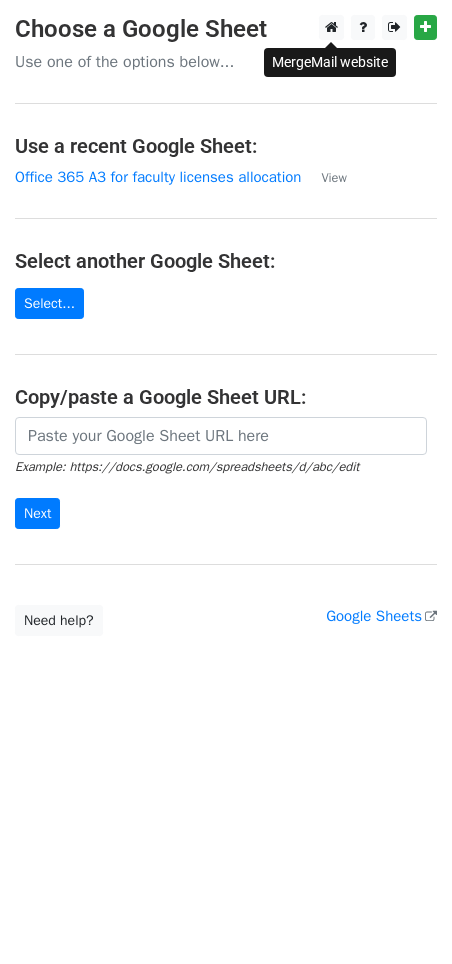 click on "Choose a Google Sheet
Use one of the options below...
Use a recent Google Sheet:
Office 365 A3 for faculty licenses allocation
View
Select another Google Sheet:
Select...
Copy/paste a Google Sheet URL:
Example:
https://docs.google.com/spreadsheets/d/abc/edit
Next
Google Sheets
Need help?
Help
×
Why do I need to copy/paste a Google Sheet URL?
Normally, MergeMail would show you a list of your Google Sheets to choose from, but because you didn't allow MergeMail access to your Google Drive, it cannot show you a list of your Google Sheets. You can read more about permissions in our  support pages .
If you'd like to see a list of your Google Sheets, you'll need to  sign out of MergeMail  and then sign back in and allow access to your Google Drive.
Are your recipients in a CSV or Excel file?
Import your CSV or Excel file into a Google Sheet  then try again." at bounding box center [226, 325] 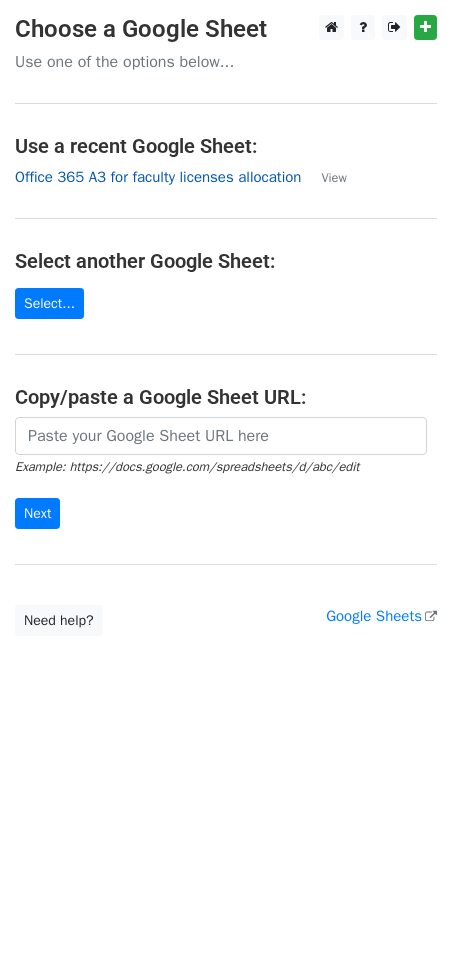 click on "Office 365 A3 for faculty licenses allocation" at bounding box center (158, 177) 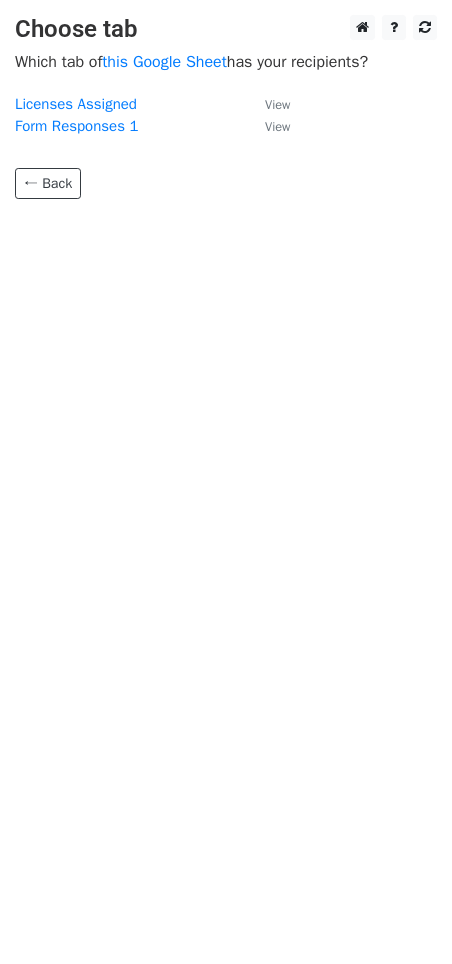 scroll, scrollTop: 0, scrollLeft: 0, axis: both 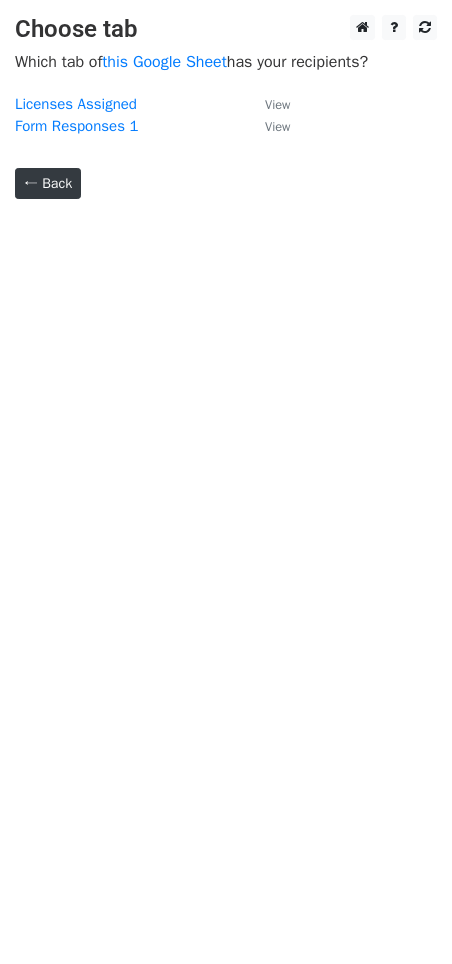 click on "← Back" at bounding box center (48, 183) 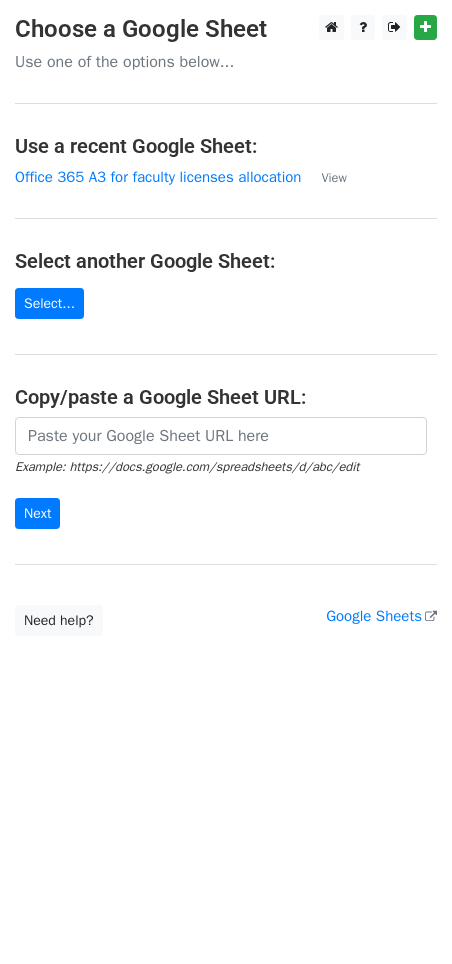 scroll, scrollTop: 0, scrollLeft: 0, axis: both 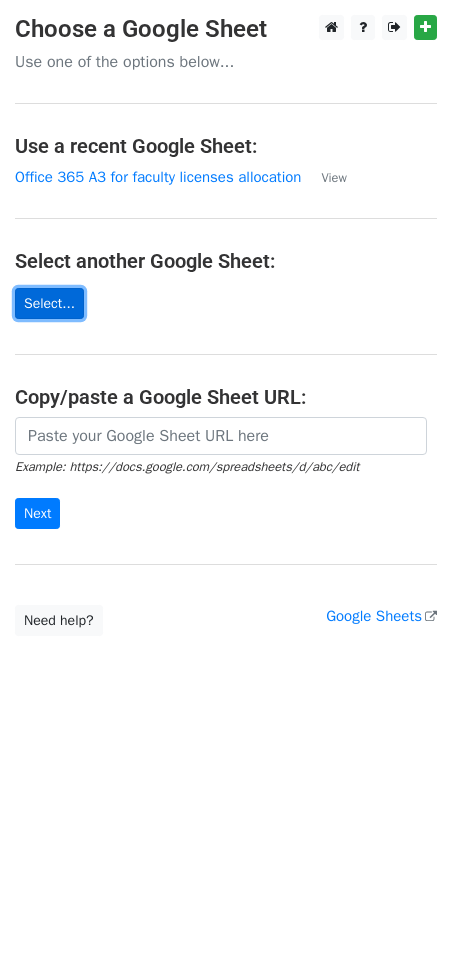 click on "Select..." at bounding box center [49, 303] 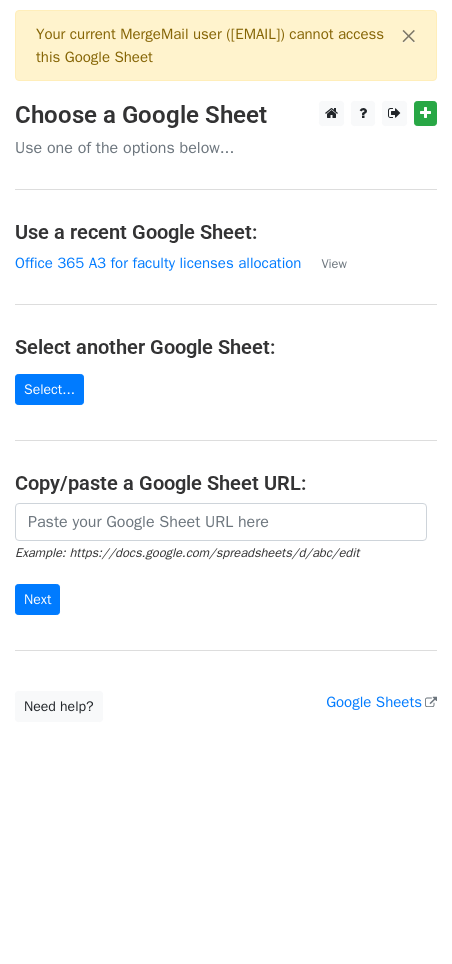 scroll, scrollTop: 0, scrollLeft: 0, axis: both 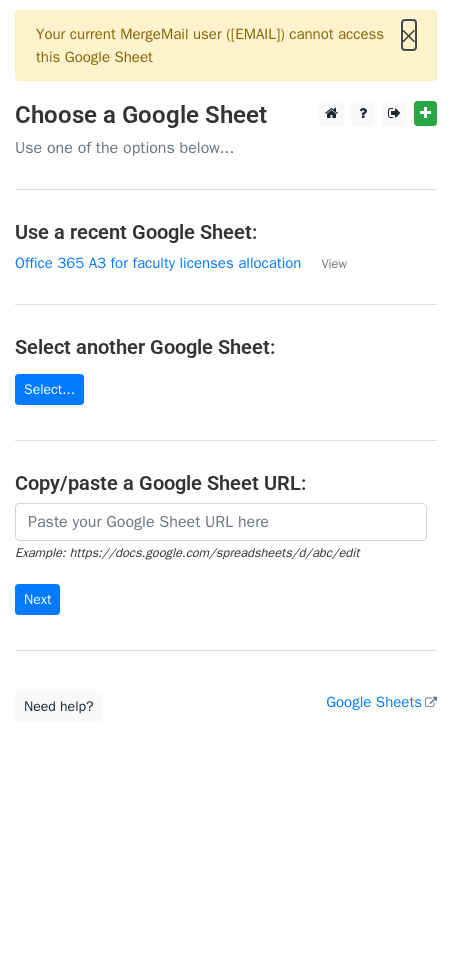 click on "×" at bounding box center (409, 35) 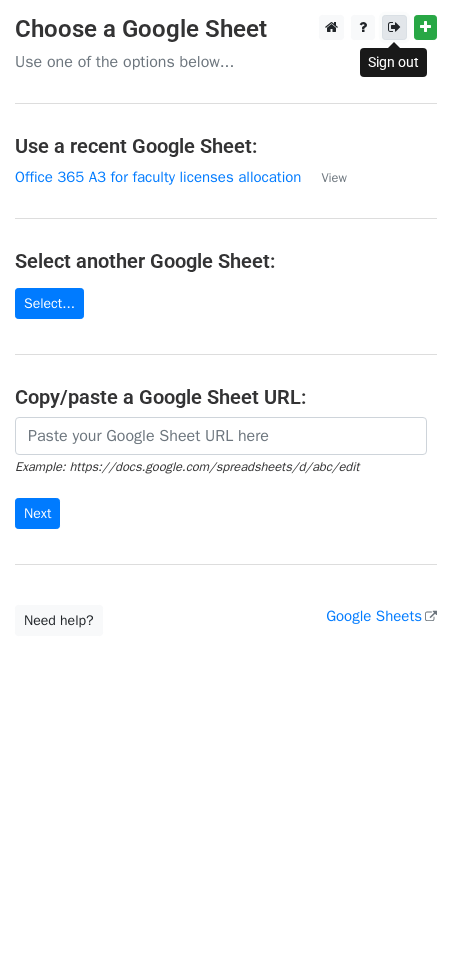 click at bounding box center (394, 27) 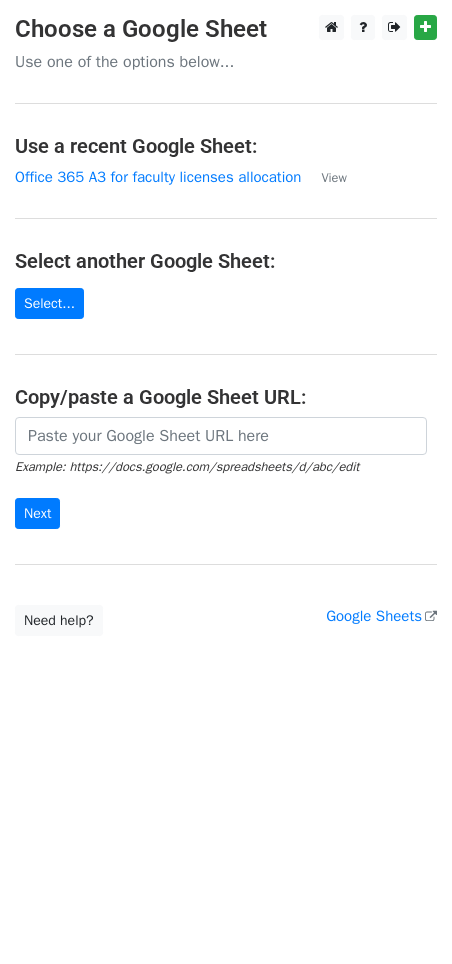 scroll, scrollTop: 0, scrollLeft: 0, axis: both 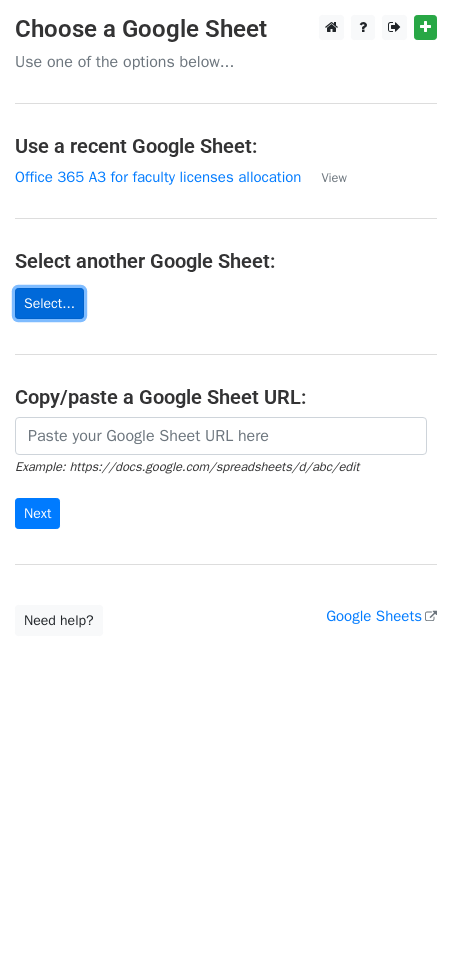 click on "Select..." at bounding box center (49, 303) 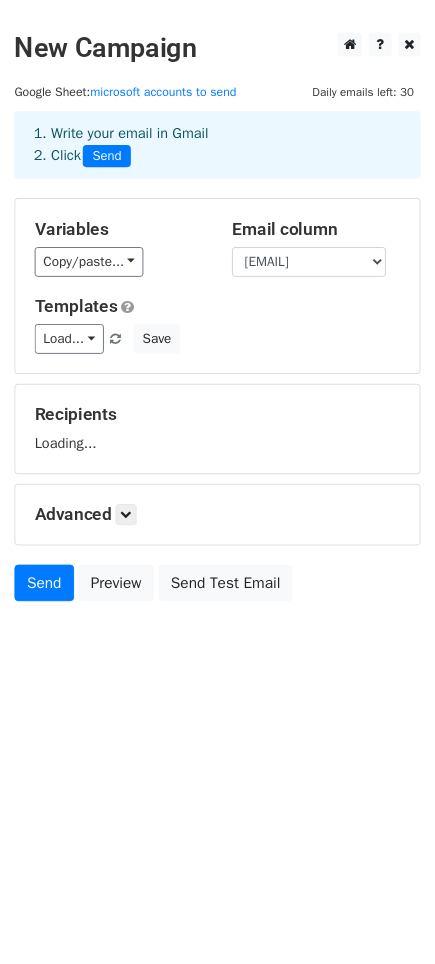 scroll, scrollTop: 0, scrollLeft: 0, axis: both 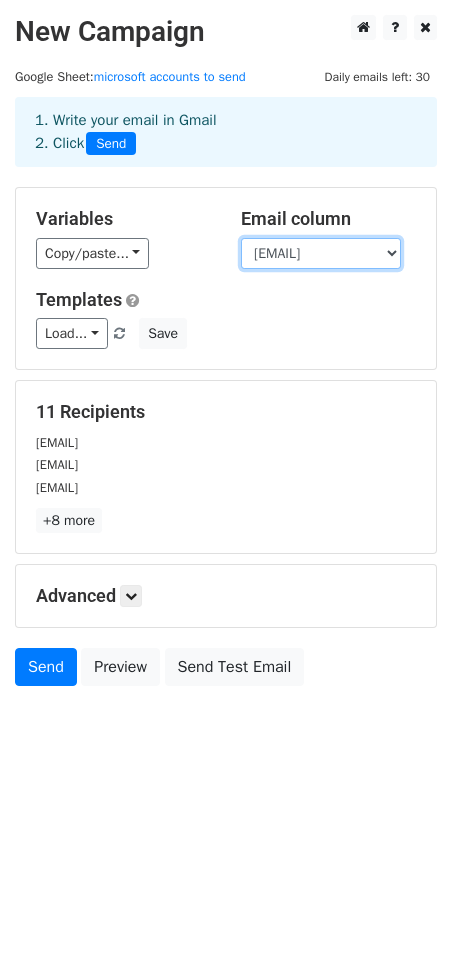 click on "Column 9
Display Name
microsoft Email
3. College
4. Department
Column 10
Type of license
Date Allocated
Allocated by
temp pass" at bounding box center [321, 253] 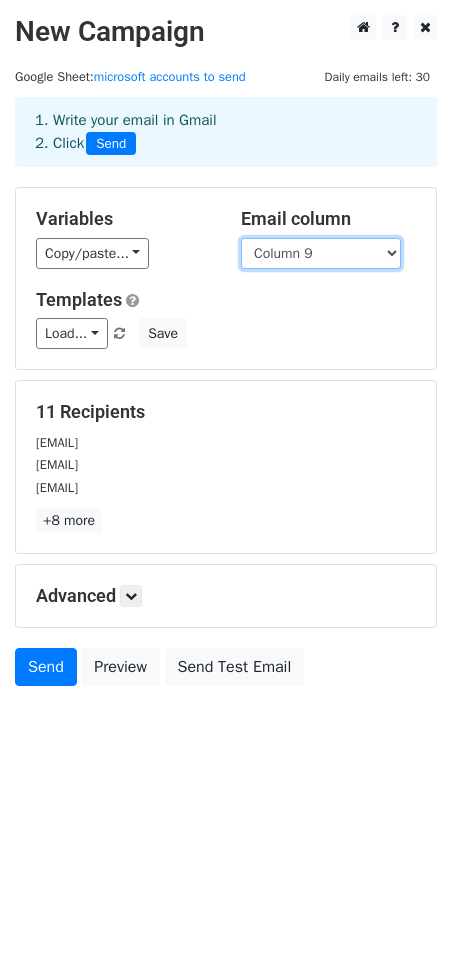 click on "Column 9
Display Name
microsoft Email
3. College
4. Department
Column 10
Type of license
Date Allocated
Allocated by
temp pass" at bounding box center [321, 253] 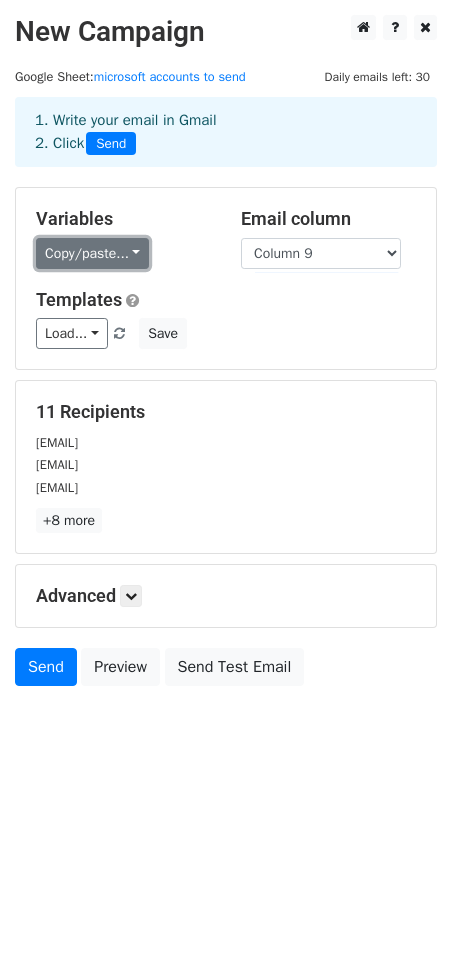 click on "Copy/paste..." at bounding box center [92, 253] 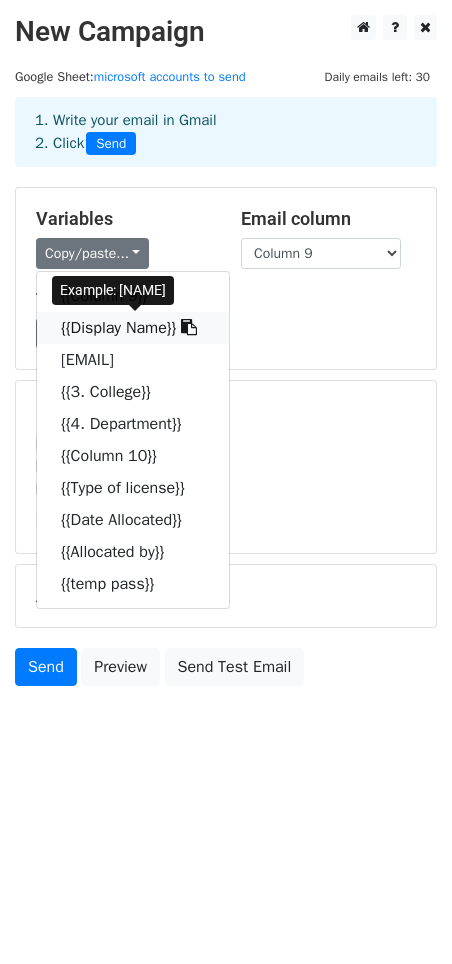 click on "{{Display Name}}" at bounding box center (133, 328) 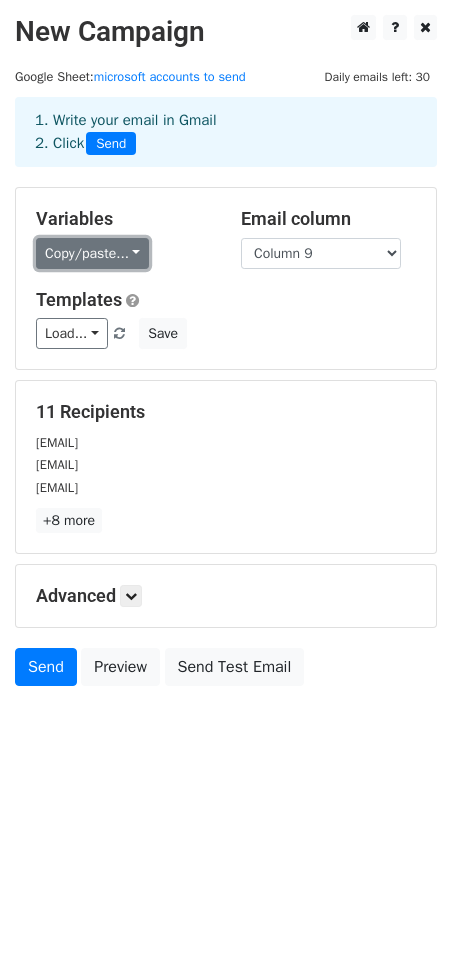 click on "Copy/paste..." at bounding box center (92, 253) 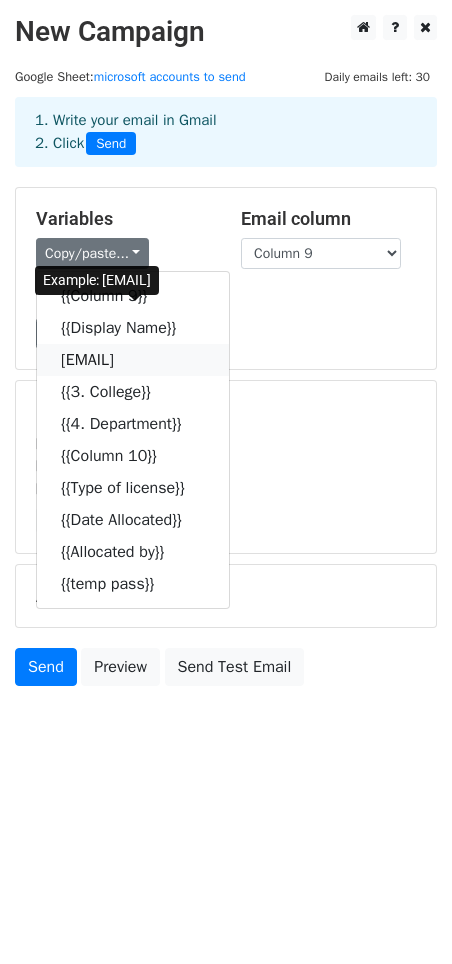 click on "[EMAIL]" at bounding box center [133, 360] 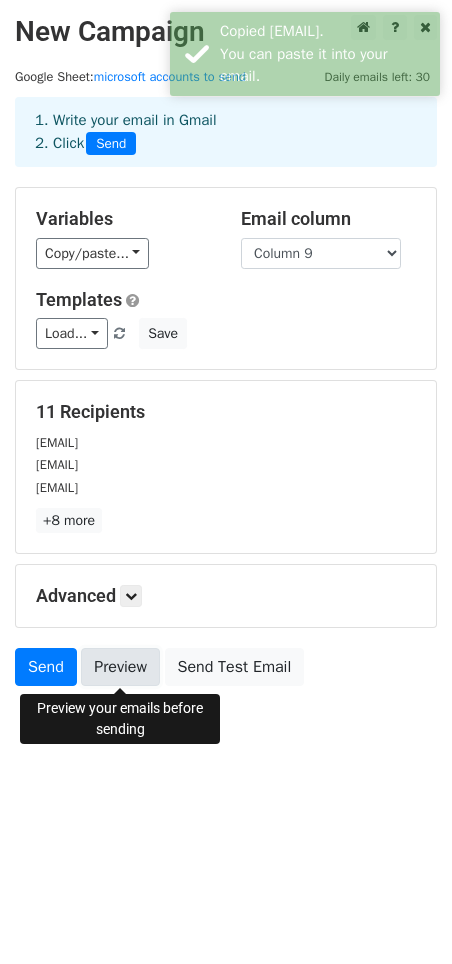 click on "Preview" at bounding box center (120, 667) 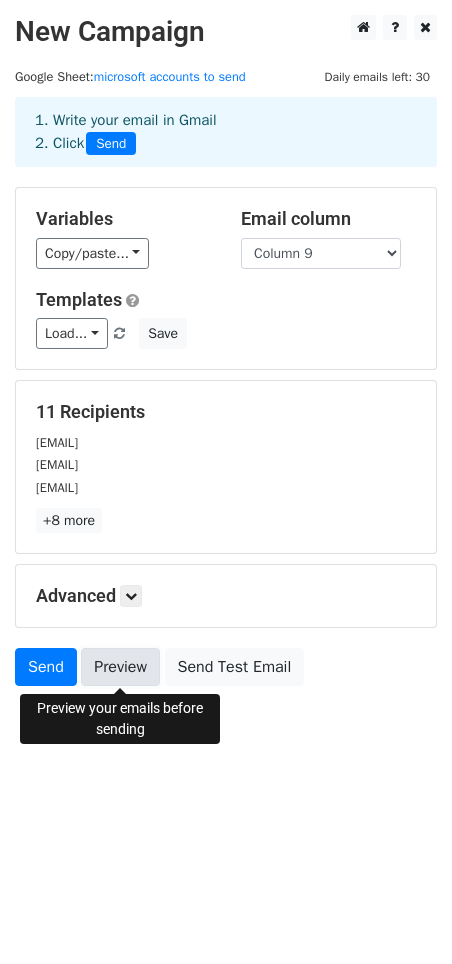 click on "Preview" at bounding box center (120, 667) 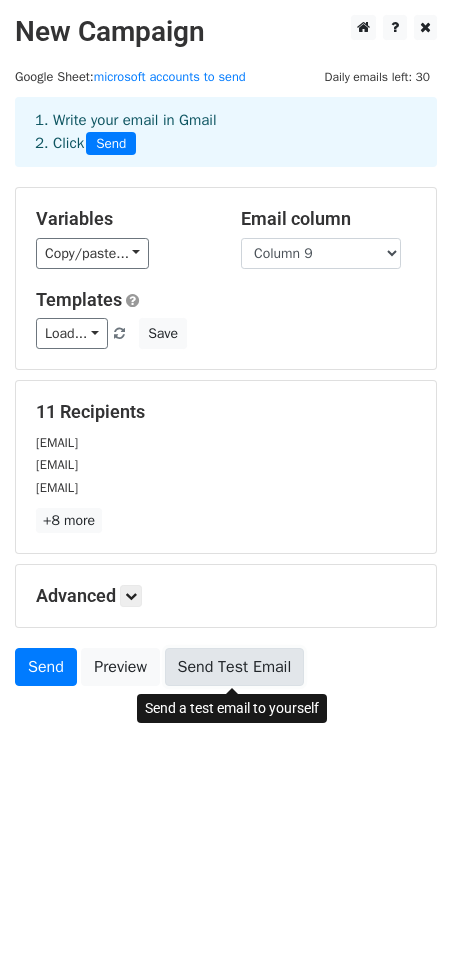 click on "Send Test Email" at bounding box center [235, 667] 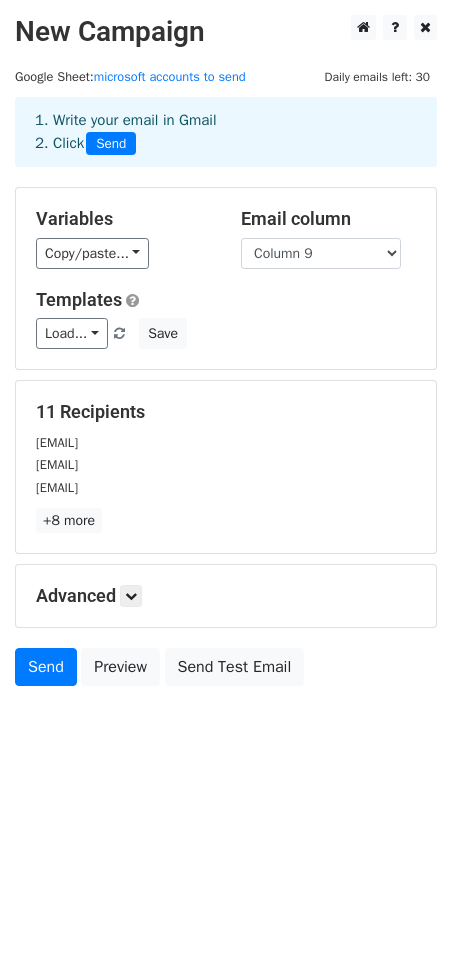 click on "Advanced" at bounding box center [226, 596] 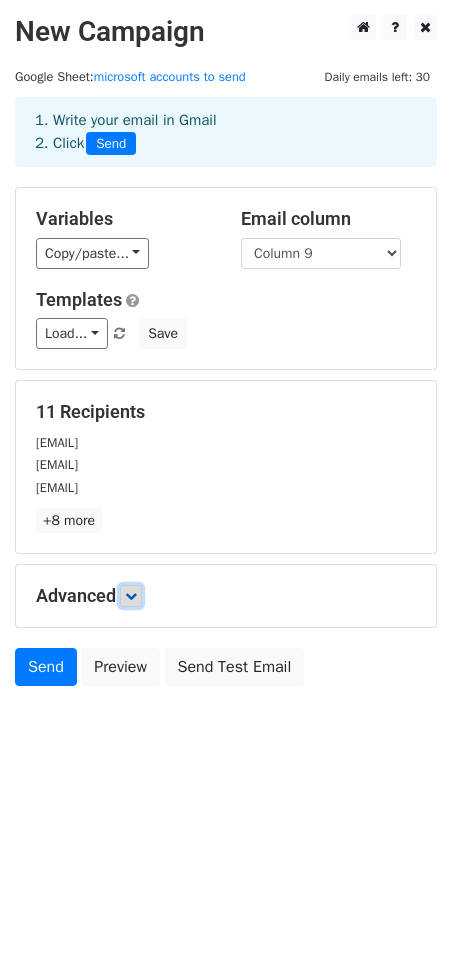 click at bounding box center [131, 596] 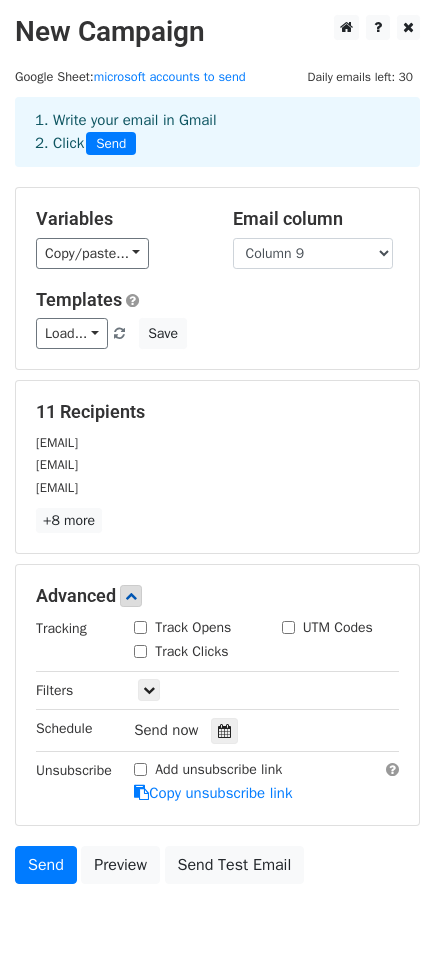 click on "Track Opens" at bounding box center [140, 627] 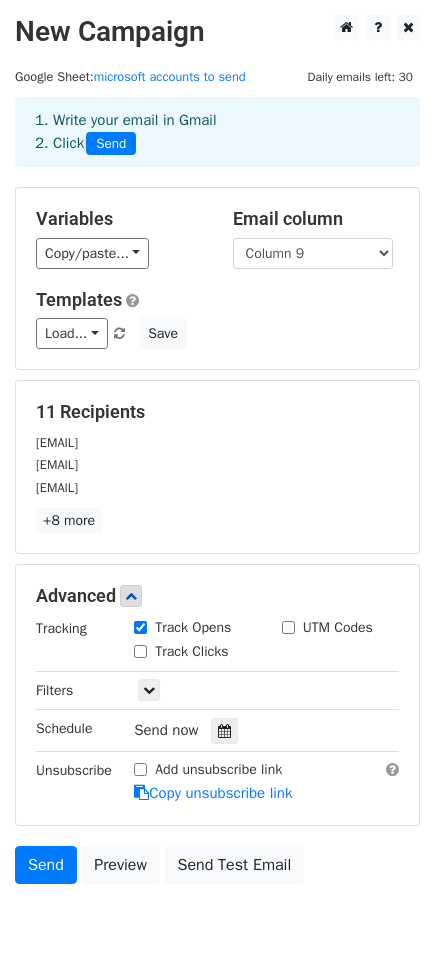 click on "Track Clicks" at bounding box center [140, 651] 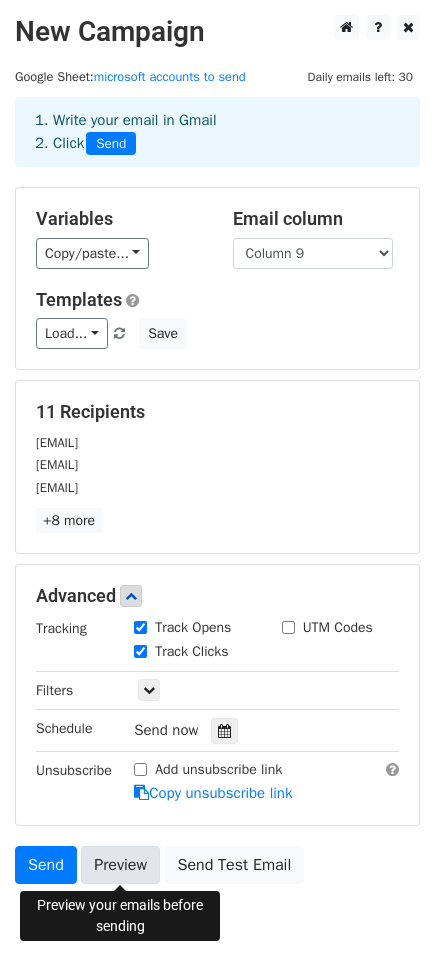 click on "Preview" at bounding box center (120, 865) 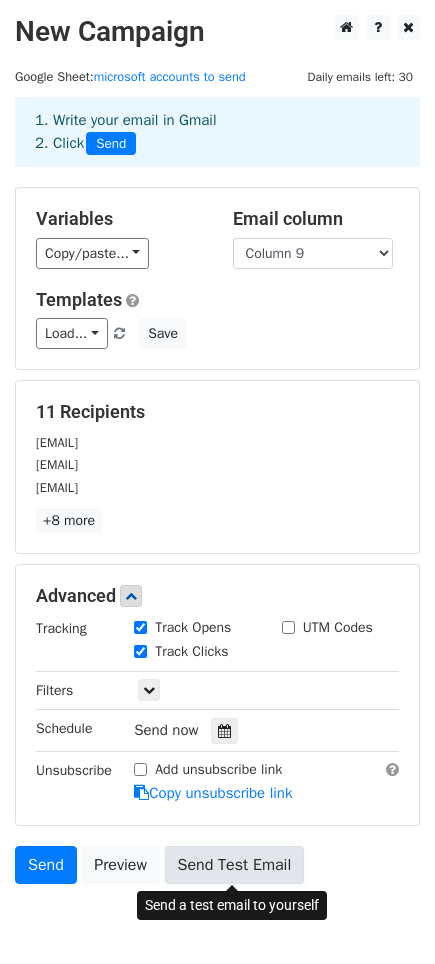 click on "Send Test Email" at bounding box center (235, 865) 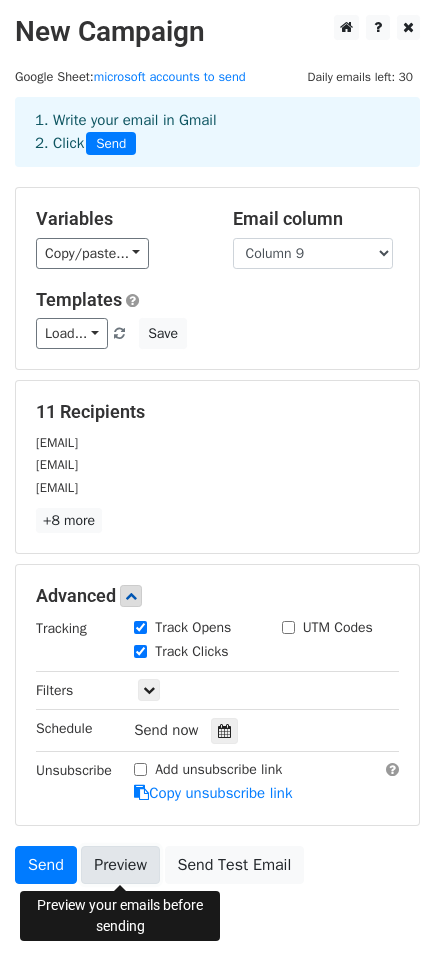 click on "Preview" at bounding box center (120, 865) 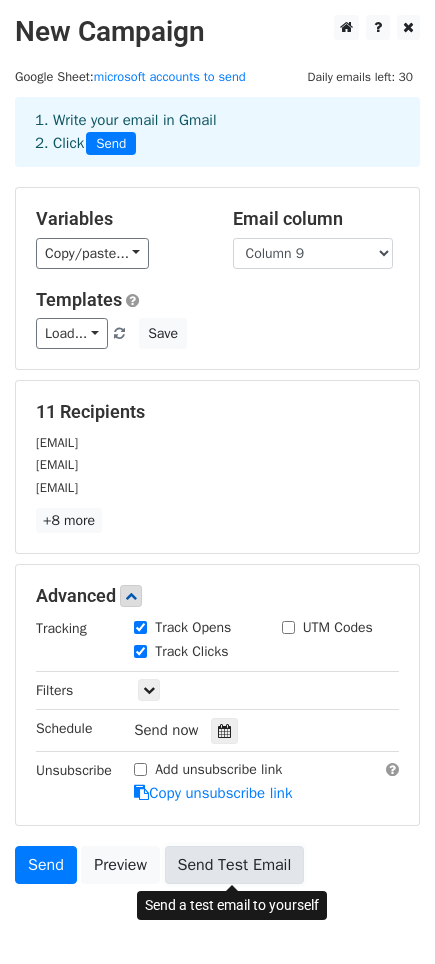 click on "Send Test Email" at bounding box center [235, 865] 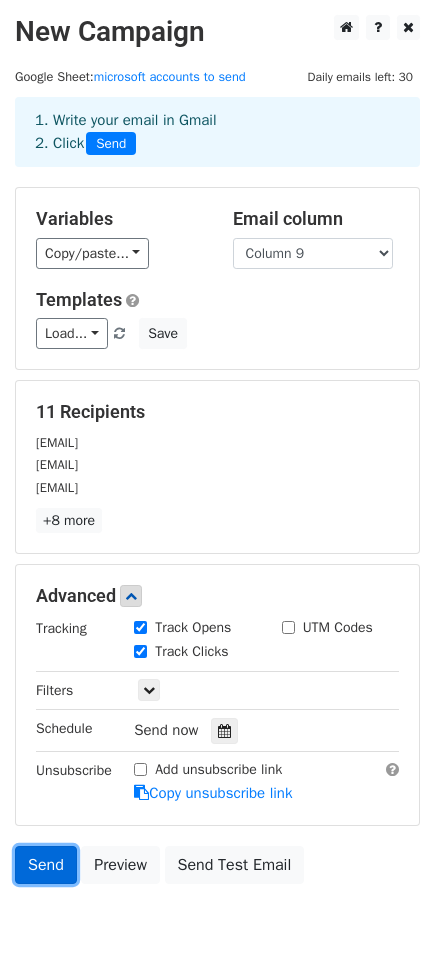 click on "Send" at bounding box center (46, 865) 